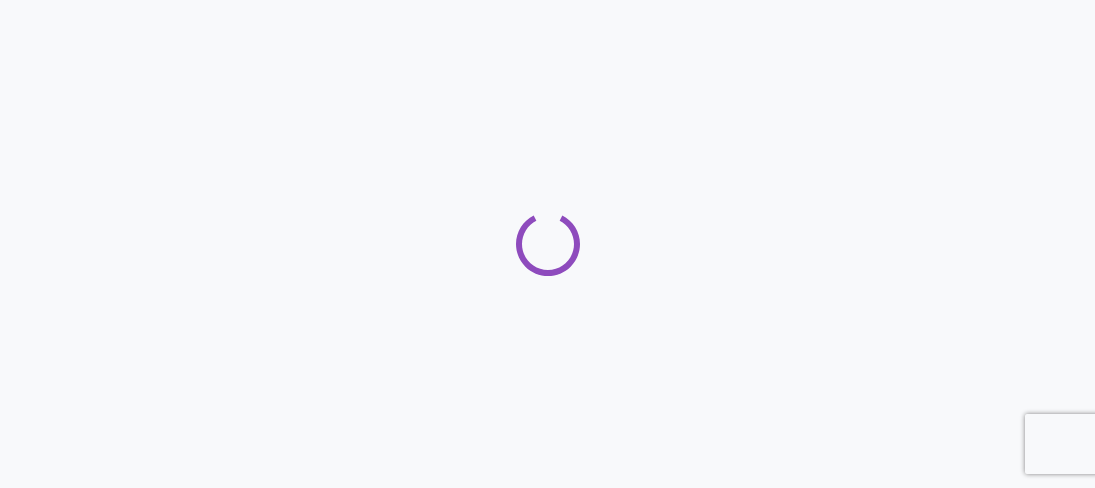 scroll, scrollTop: 0, scrollLeft: 0, axis: both 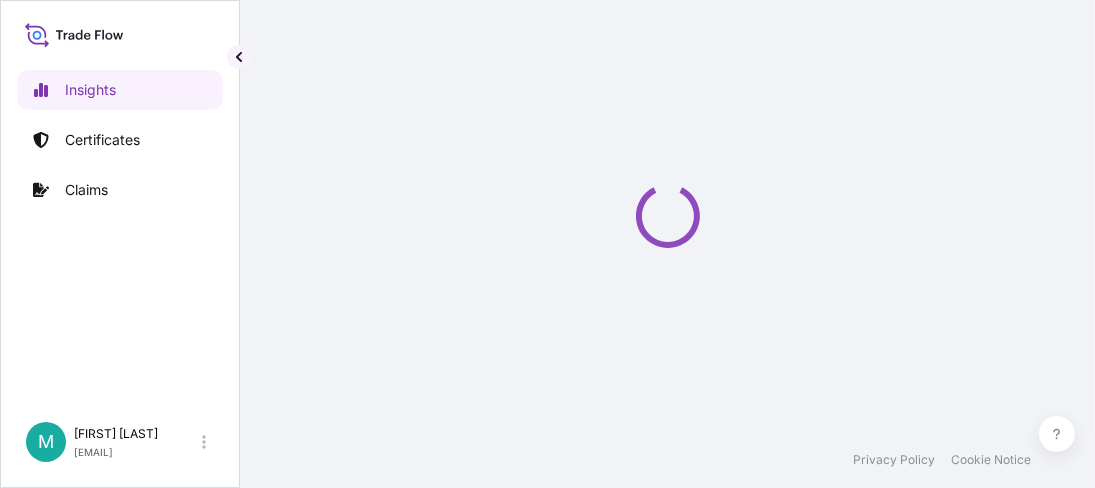 select on "2025" 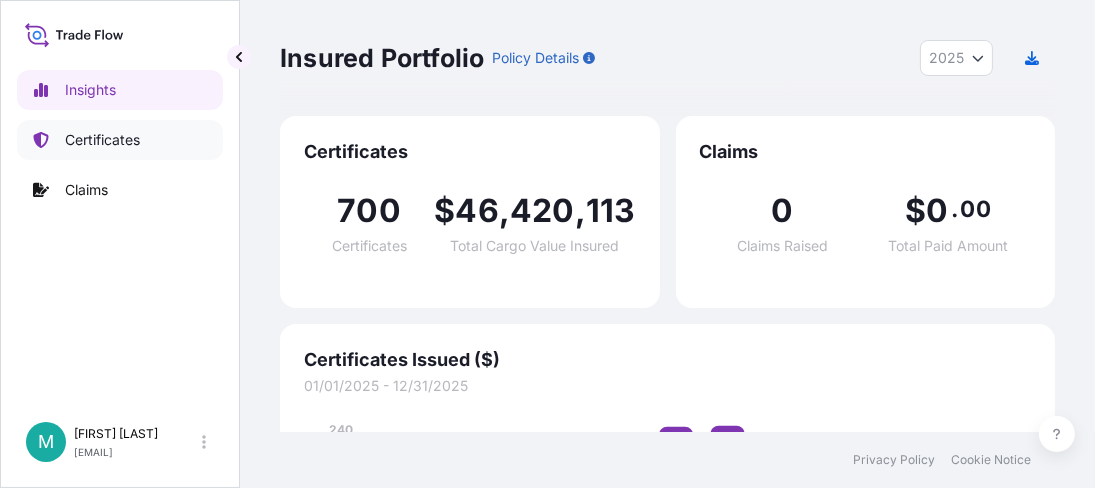 click on "Certificates" at bounding box center [102, 140] 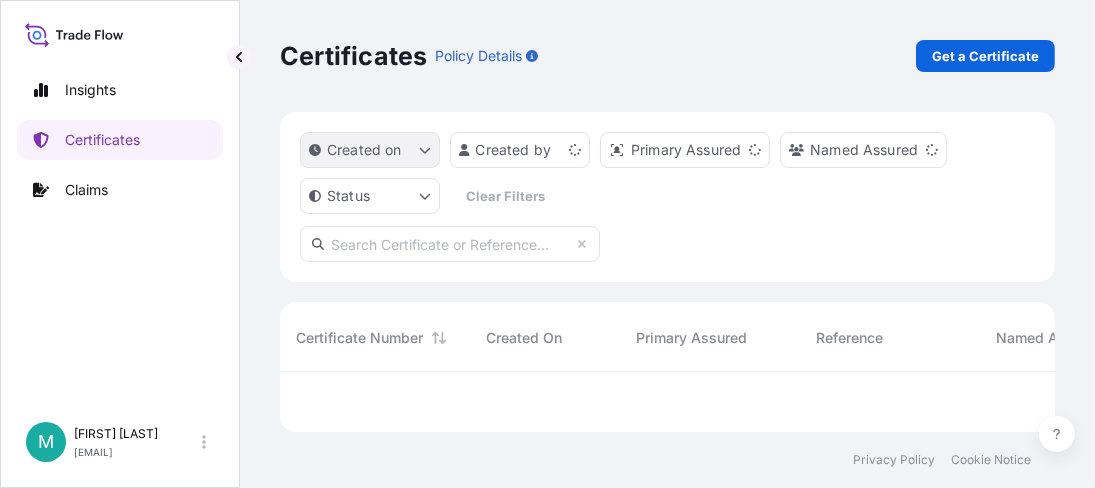 scroll, scrollTop: 15, scrollLeft: 15, axis: both 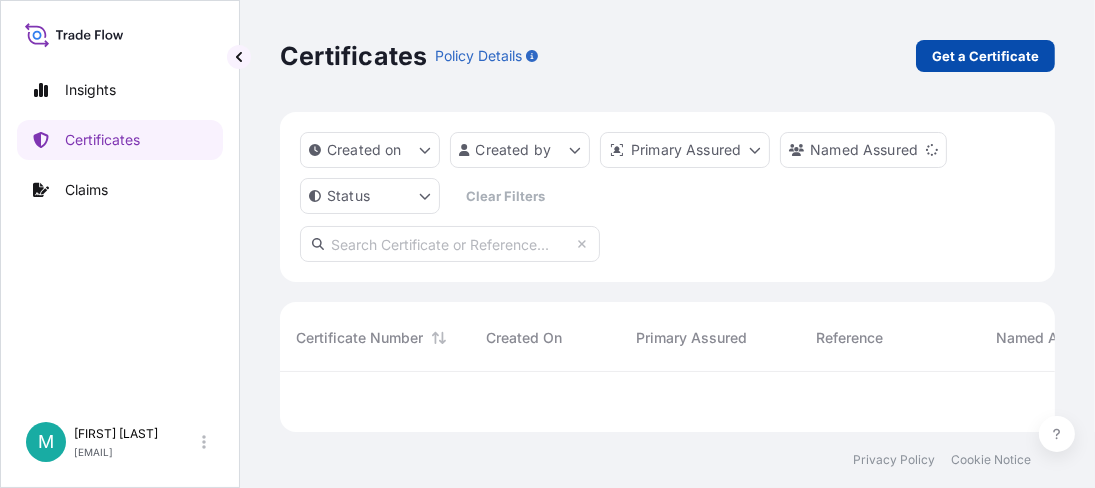 click on "Get a Certificate" at bounding box center [985, 56] 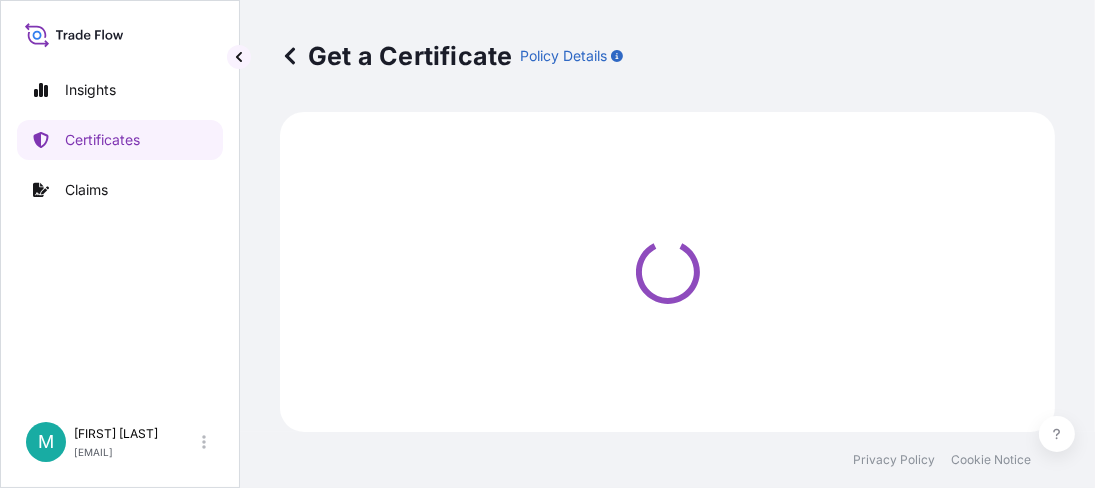 select on "Barge" 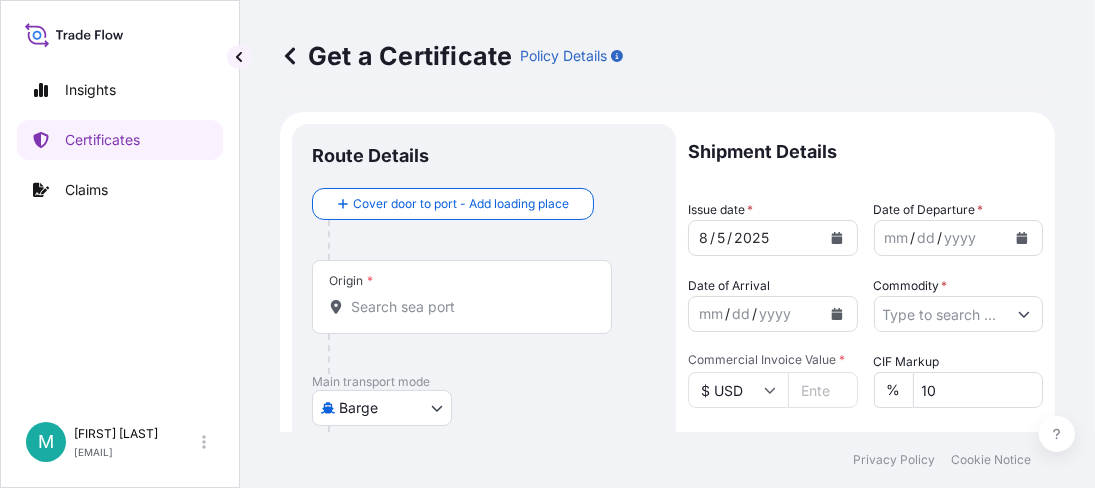 click 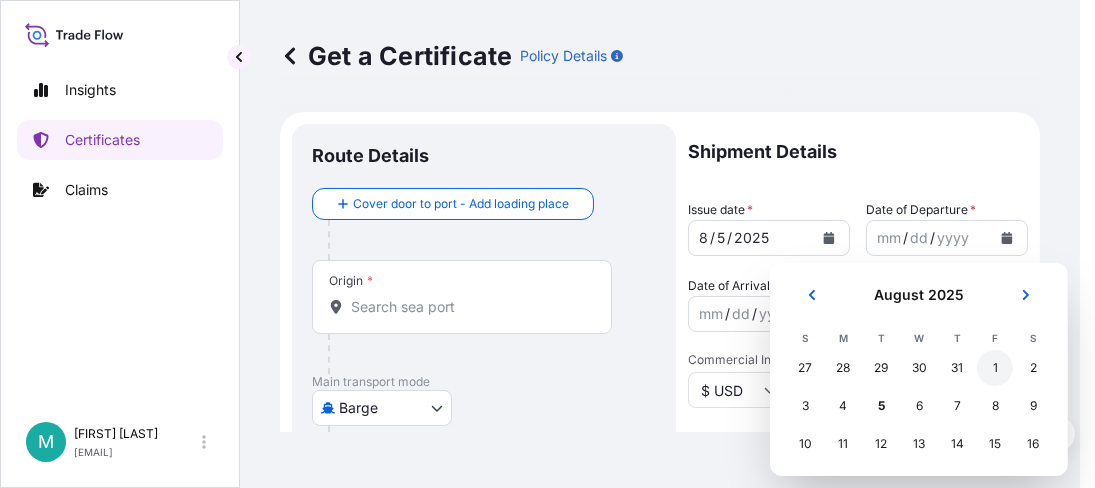 click on "1" at bounding box center [995, 368] 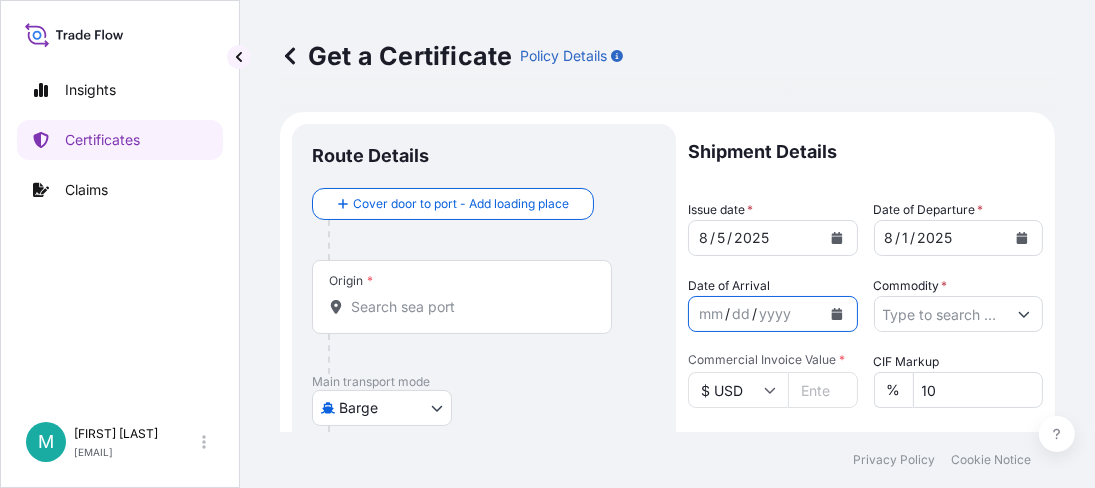 click 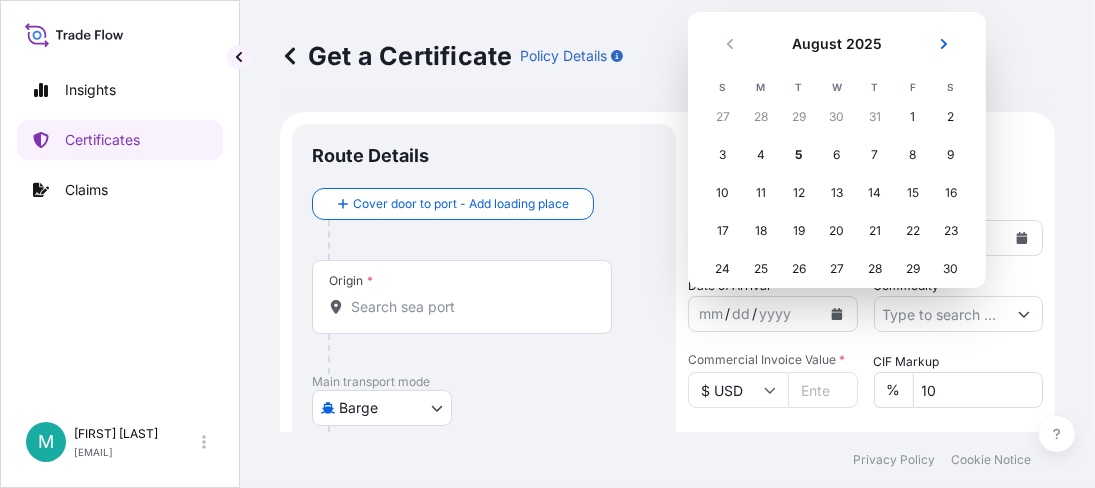 click on "August 2025 August 2025 S M T W T F S 27 28 29 30 31 1 2 3 4 5 6 7 8 9 10 11 12 13 14 15 16 17 18 19 20 21 22 23 24 25 26 27 28 29 30 31 1 2 3 4 5 6" at bounding box center (837, 150) 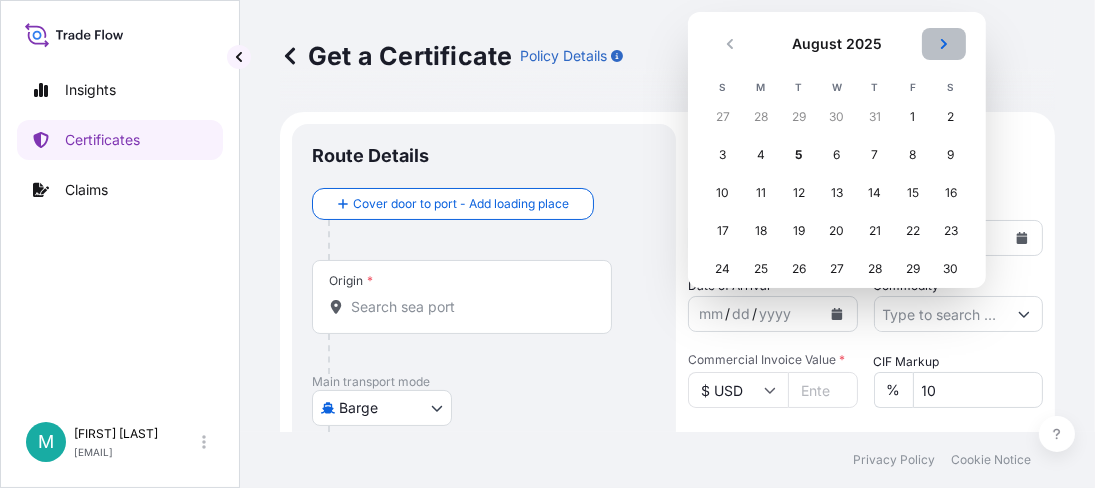 click at bounding box center [944, 44] 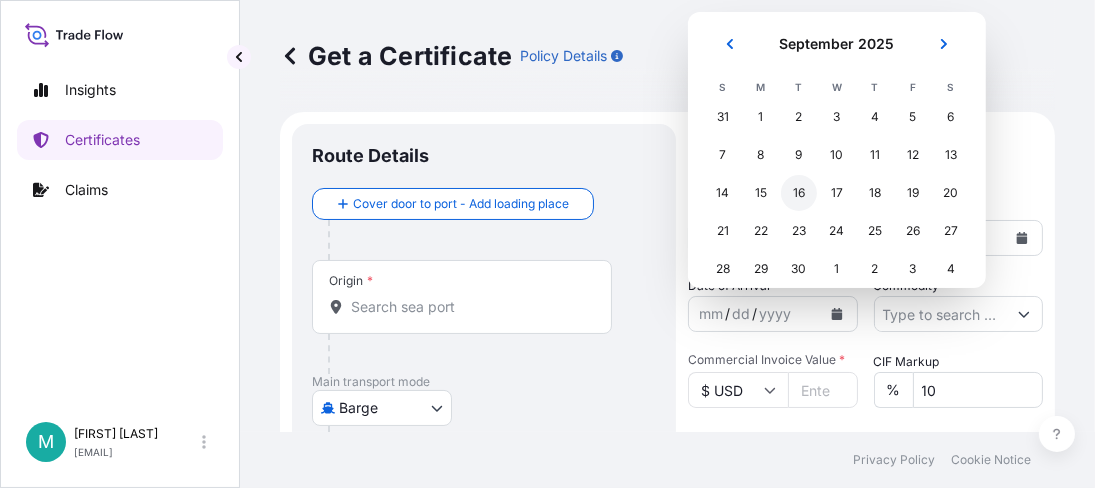 click on "16" at bounding box center (799, 193) 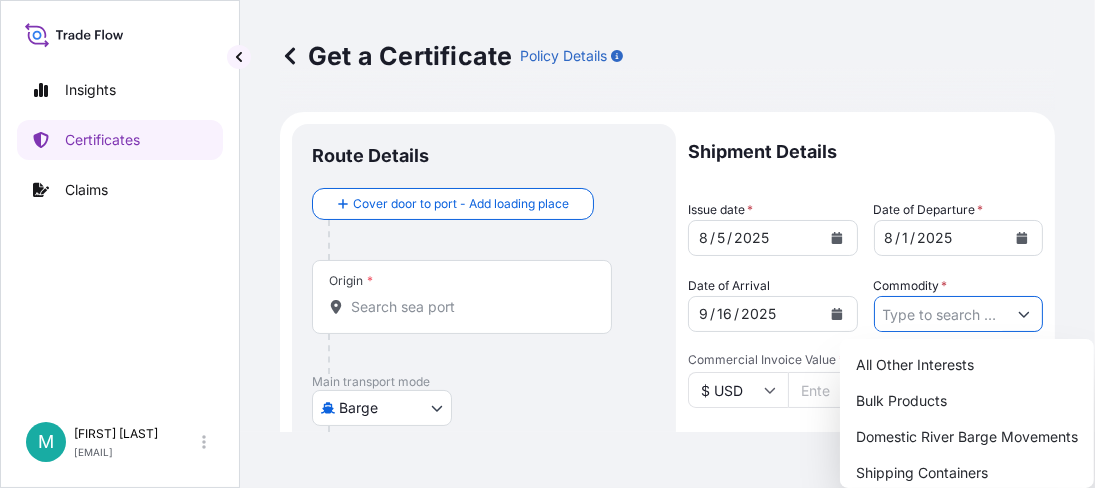 click at bounding box center [1024, 314] 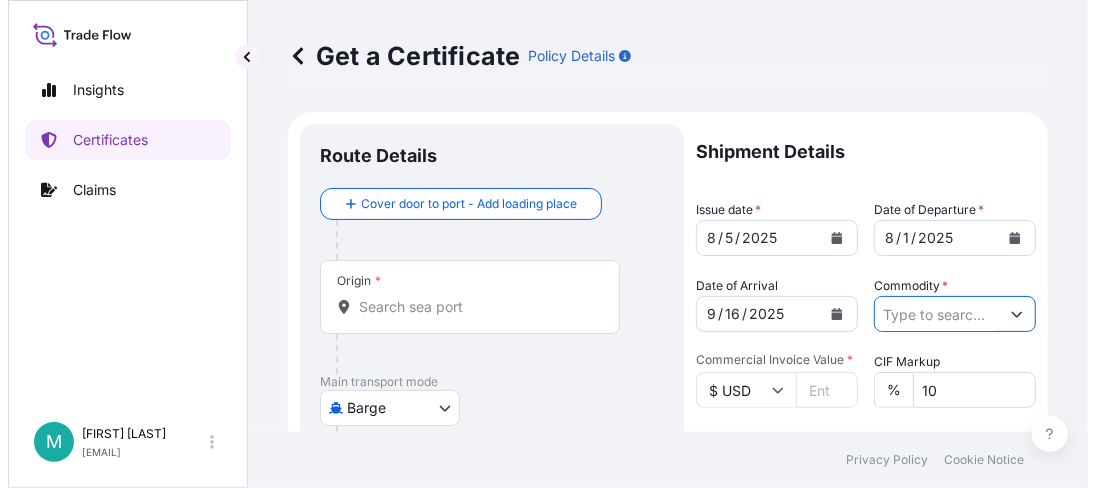 scroll, scrollTop: 0, scrollLeft: 0, axis: both 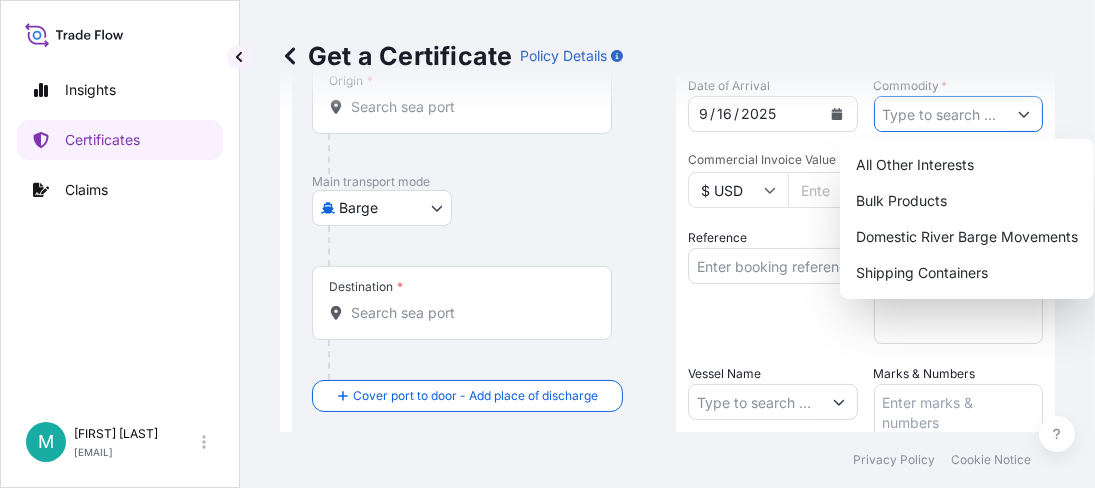 click 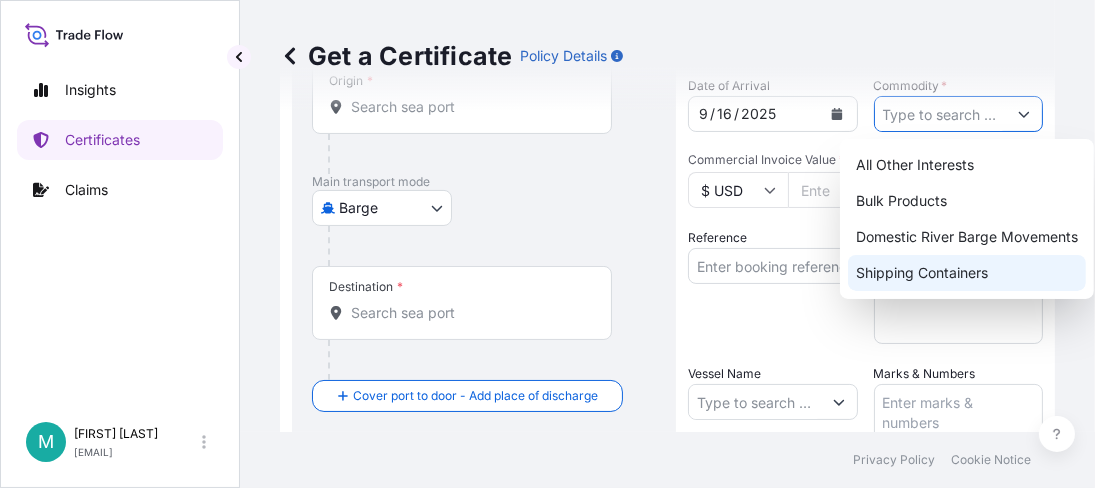 click on "Shipping Containers" at bounding box center (967, 273) 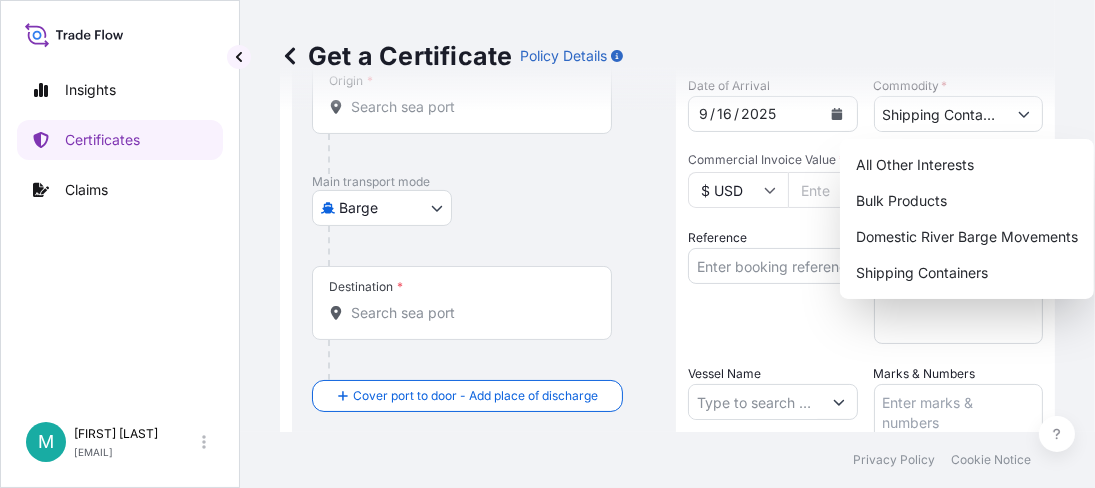 click on "Commercial Invoice Value    *" at bounding box center (823, 190) 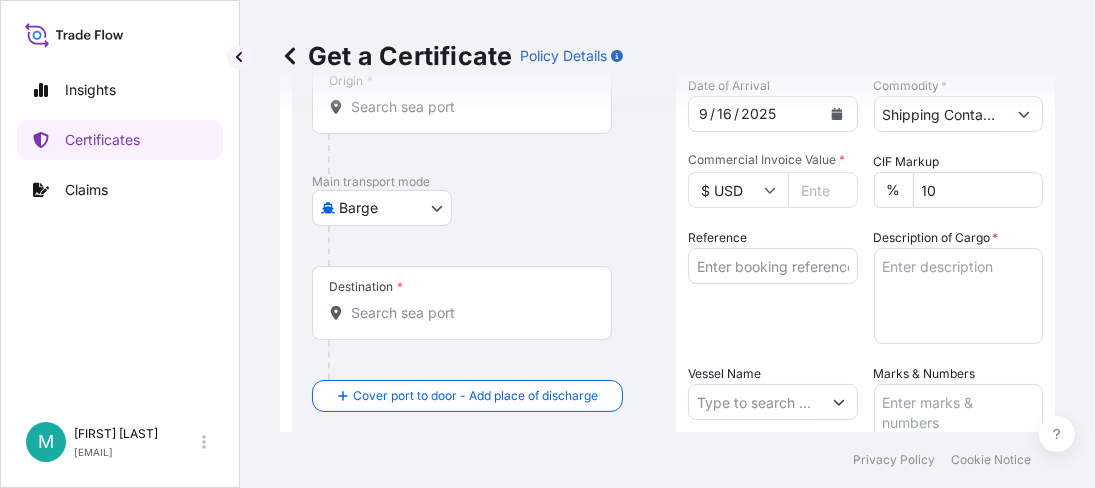 scroll, scrollTop: 0, scrollLeft: 18, axis: horizontal 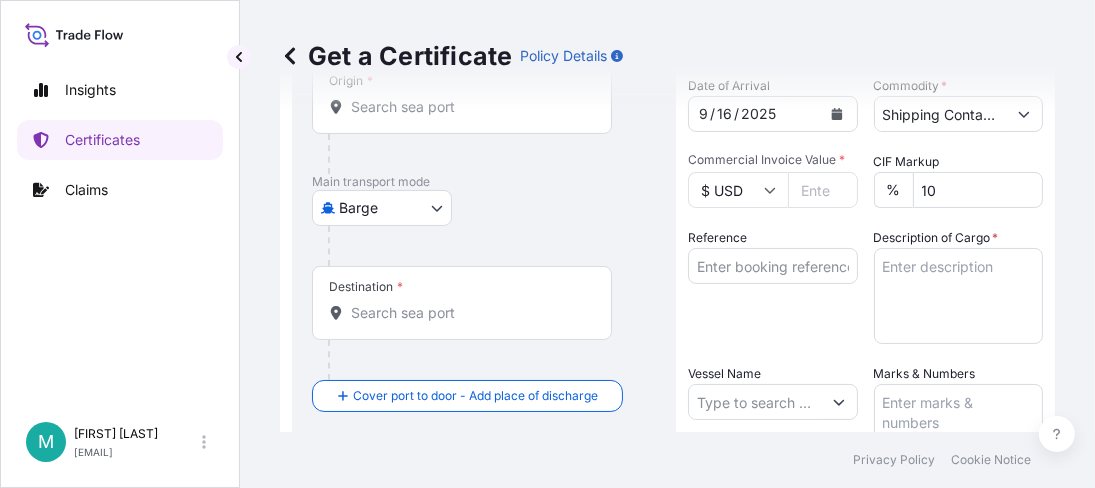click on "[NUMBER]" at bounding box center [823, 190] 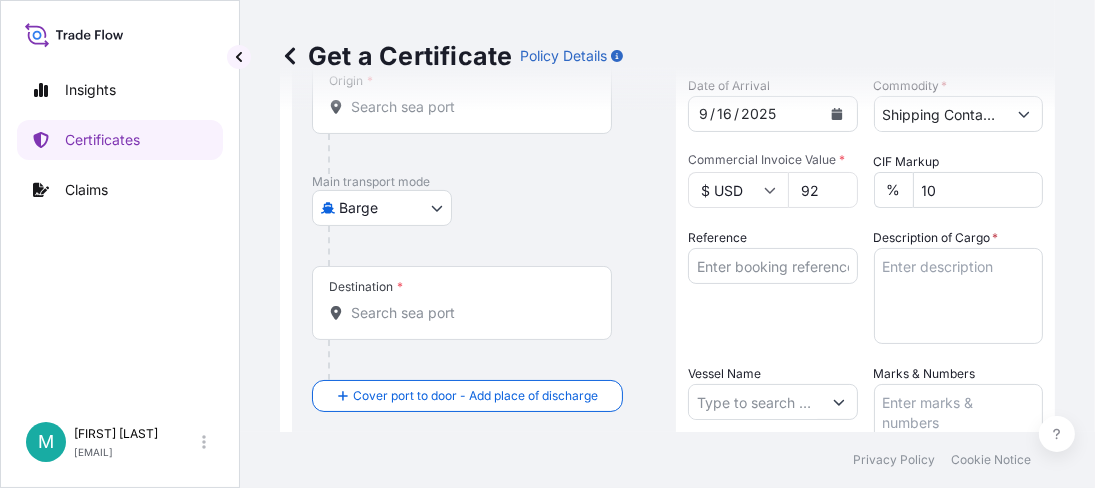 type on "2" 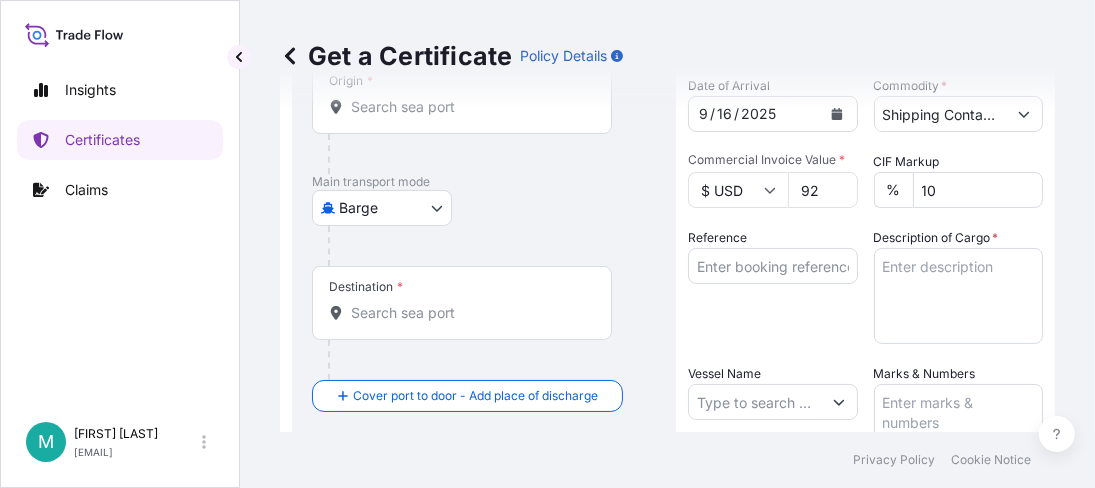 scroll, scrollTop: 0, scrollLeft: 18, axis: horizontal 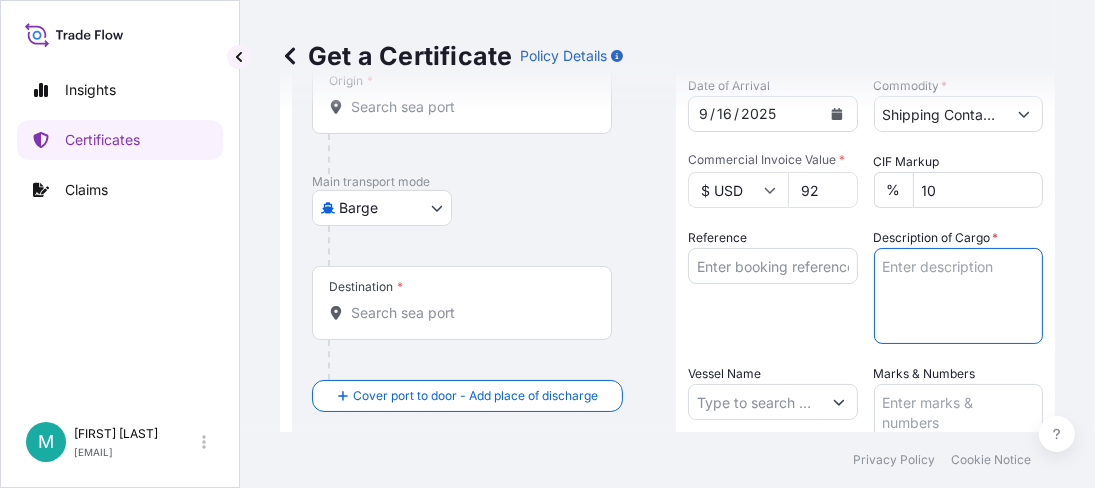 paste on "1 1H1 PLASTIC DRUM
GLUCAM E-10 HUMECTANT, 57GA POLY TH
Not Regulated.
Flash Point: 318.00 °C
NMFC 43940 CHEMICALS, NOI, Class 85
ECCN:EAR99
Export Control License: NLR_NO LICENSE REQUIRED - EAR99
Commodity Code : 2940006000
2 1A1 STEEL DRUM
GLUCAM E-20 HUMECTANT, 57G TH DR
Not Regulated.
Flash Point: 313.00 °C
NMFC 43940 CHEMICALS, NOI, Class 85
ECCN:EAR99
Export Control License: NLR_NO LICENSE REQUIRED - EAR99
Commodity Code : 2940006000
5 1A2 STEEL DRUM
GLUCAMATE SSE-20 EMULSIFIER, 57G OH
Not Regulated.
Flash Point: 299.00 °C
NMFC 43940 CHEMICALS, NOI, Class 85
ECCN:EAR99
Export Control License: NLR_NO LICENSE REQUIRED - EAR99
Commodity Code : 2940006000" 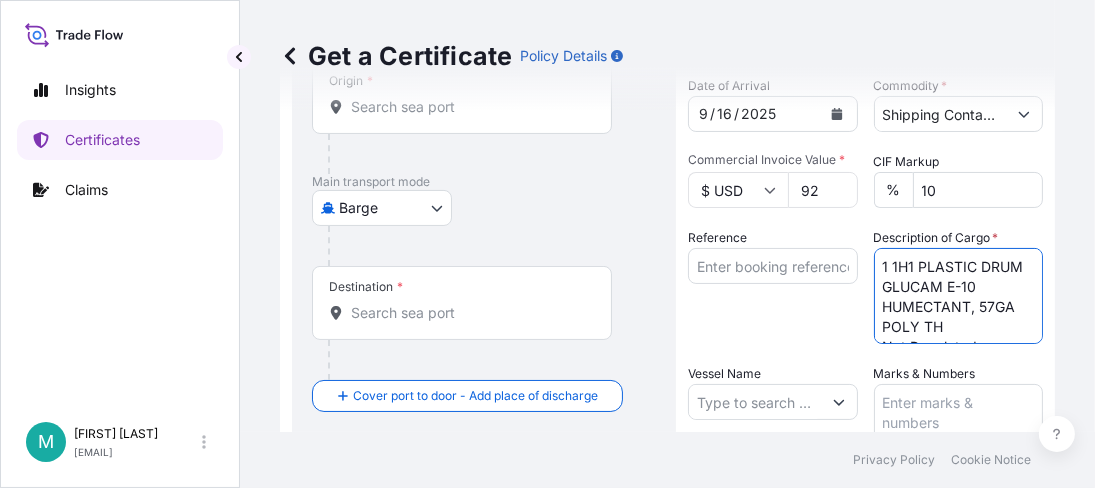 scroll, scrollTop: 991, scrollLeft: 0, axis: vertical 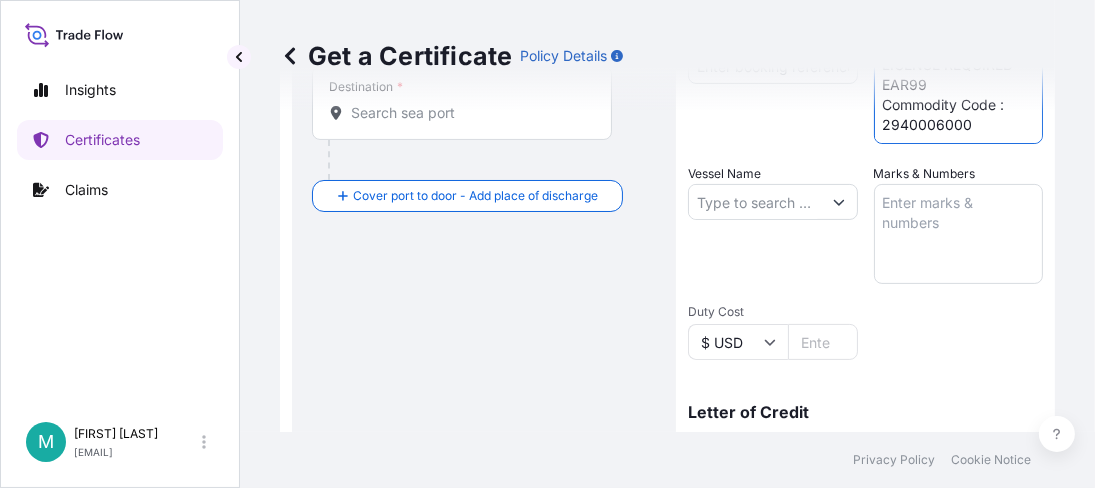 type on "1 1H1 PLASTIC DRUM
GLUCAM E-10 HUMECTANT, 57GA POLY TH
Not Regulated.
Flash Point: 318.00 °C
NMFC 43940 CHEMICALS, NOI, Class 85
ECCN:EAR99
Export Control License: NLR_NO LICENSE REQUIRED - EAR99
Commodity Code : 2940006000
2 1A1 STEEL DRUM
GLUCAM E-20 HUMECTANT, 57G TH DR
Not Regulated.
Flash Point: 313.00 °C
NMFC 43940 CHEMICALS, NOI, Class 85
ECCN:EAR99
Export Control License: NLR_NO LICENSE REQUIRED - EAR99
Commodity Code : 2940006000
5 1A2 STEEL DRUM
GLUCAMATE SSE-20 EMULSIFIER, 57G OH
Not Regulated.
Flash Point: 299.00 °C
NMFC 43940 CHEMICALS, NOI, Class 85
ECCN:EAR99
Export Control License: NLR_NO LICENSE REQUIRED - EAR99
Commodity Code : 2940006000" 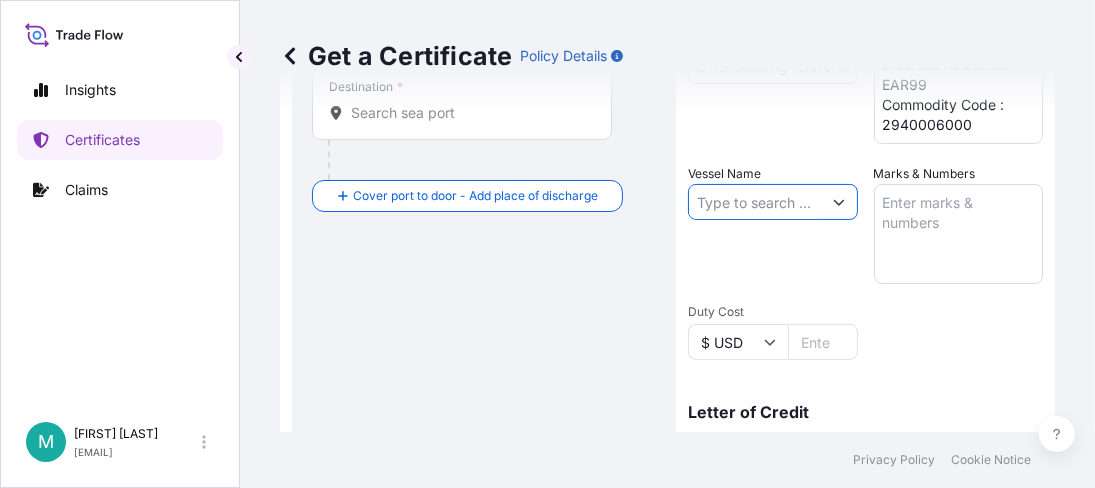 click 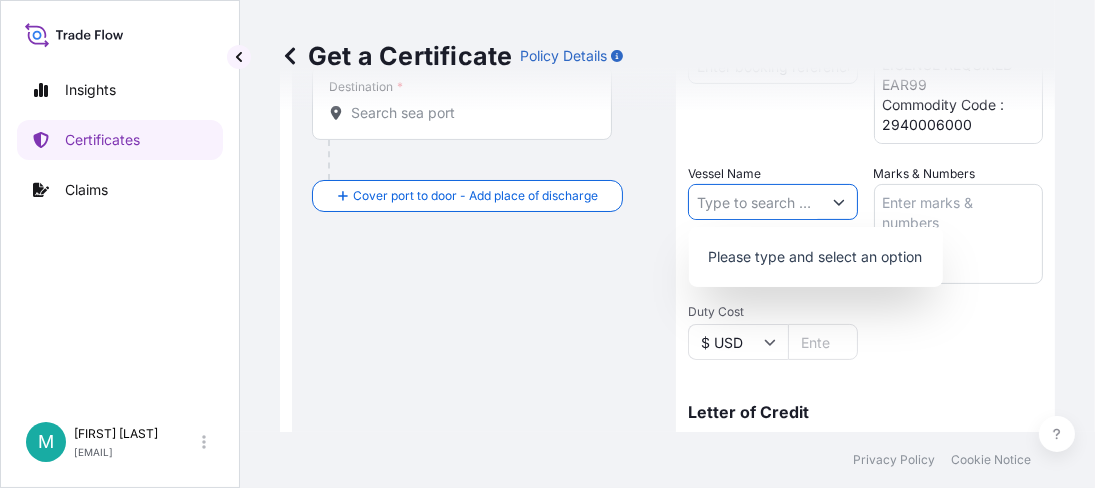 click 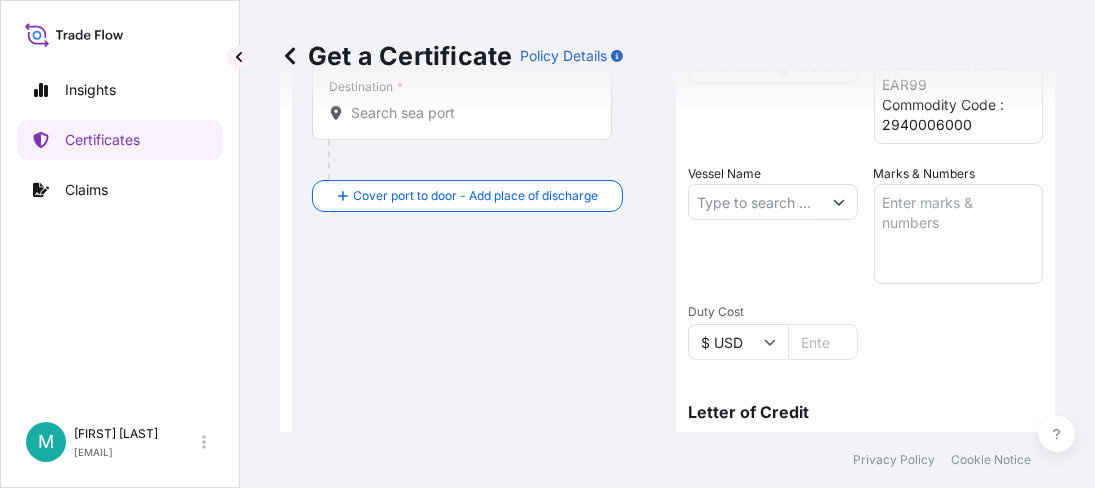 drag, startPoint x: 756, startPoint y: 202, endPoint x: 831, endPoint y: 150, distance: 91.26335 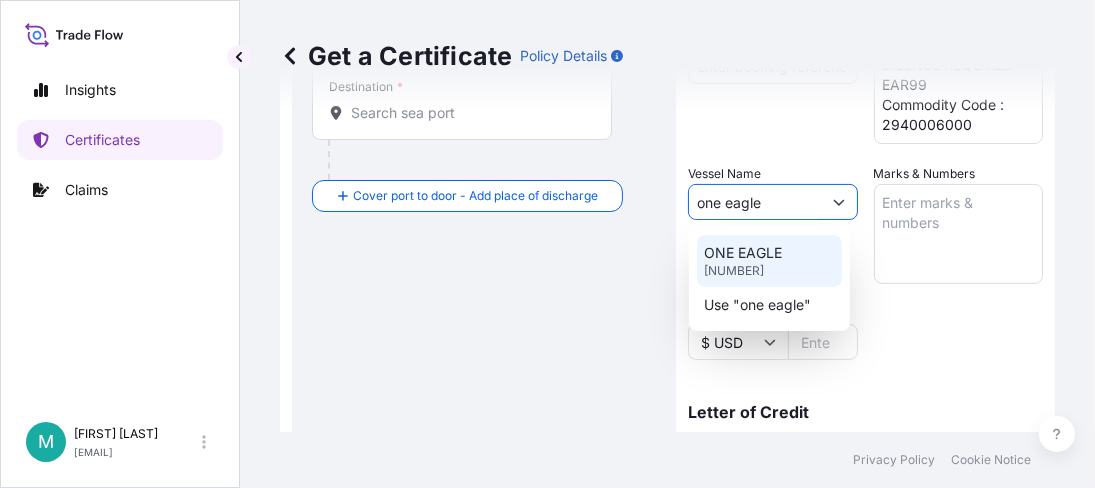 click on "ONE EAGLE [NUMBER]" at bounding box center [769, 261] 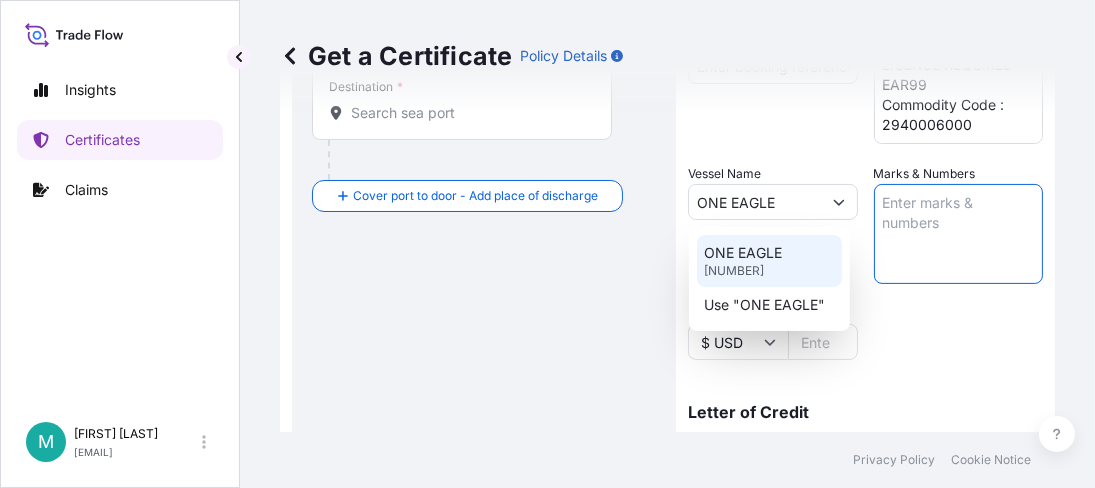click on "ONE EAGLE" at bounding box center (744, 253) 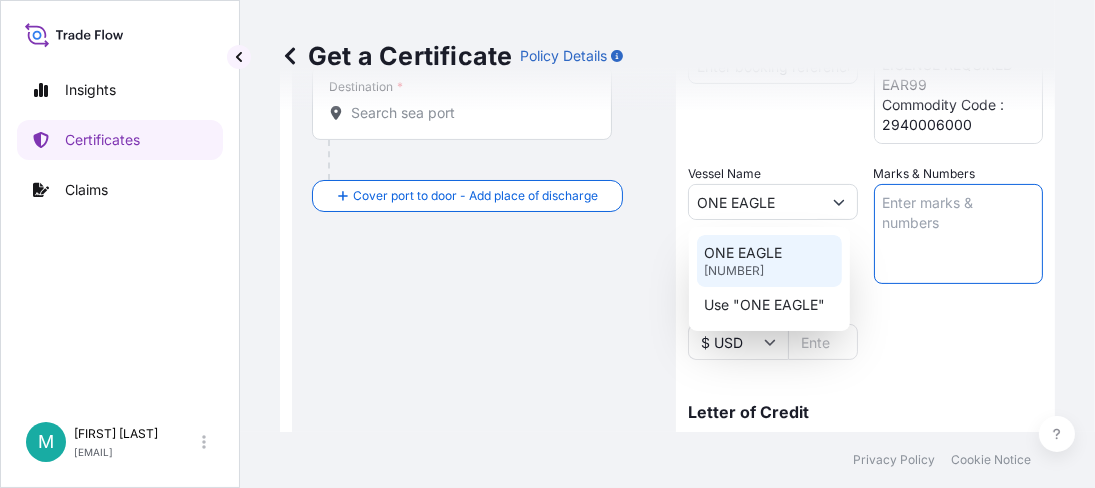 type on "ONE EAGLE[NUMBER]" 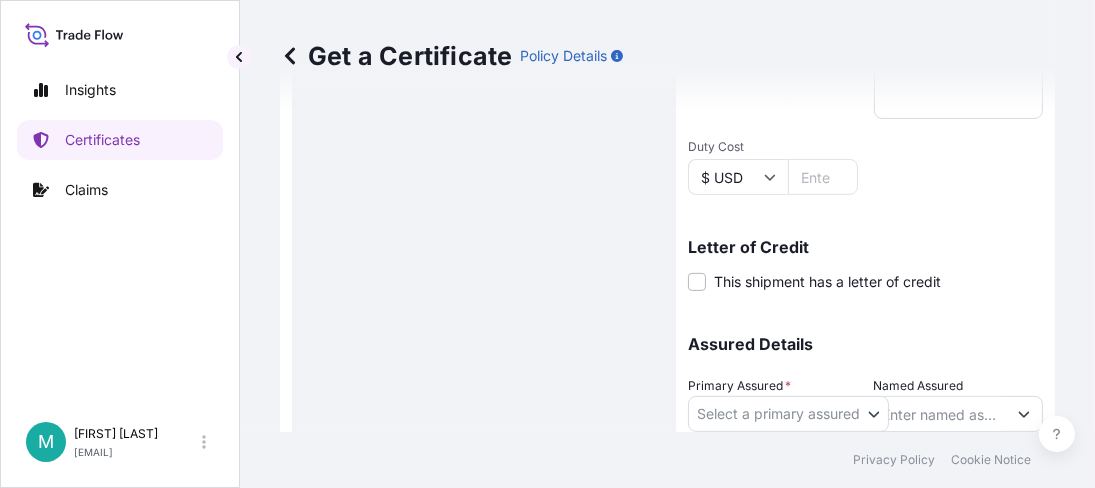 scroll, scrollTop: 699, scrollLeft: 0, axis: vertical 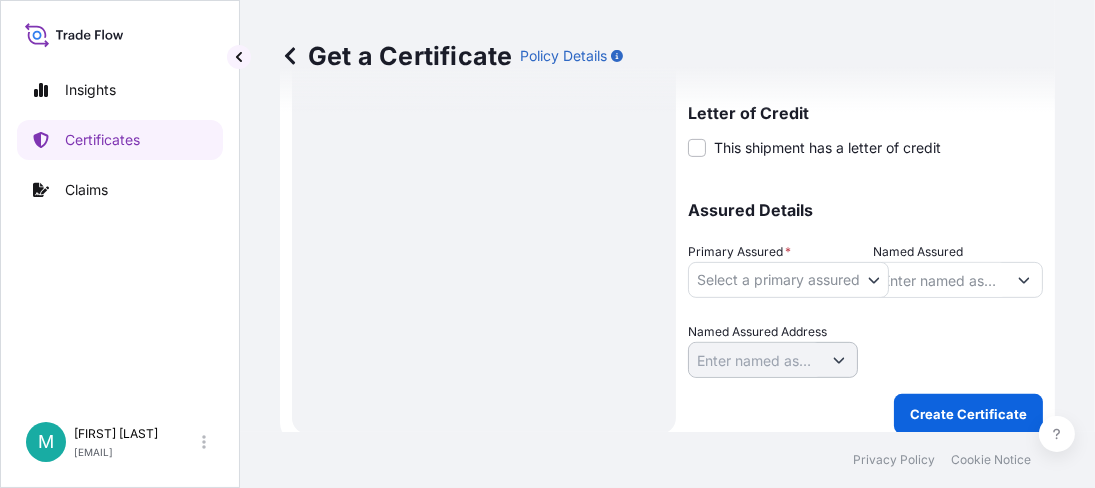 click on "2 options available.
Insights Certificates Claims M [FIRST]   [LAST] [EMAIL] Get a Certificate Policy Details Route Details   Cover door to port - Add loading place Place of loading Road / Inland Road / Inland Origin * Main transport mode Barge Air Barge Road Ocean Vessel Rail Barge in Tow Destination * Cover port to door - Add place of discharge Road / Inland Road / Inland Place of Discharge Shipment Details Issue date * [MONTH] / [DAY] / [YEAR] Date of Departure * [MONTH] / [DAY] / [YEAR] Date of Arrival [MONTH] / [DAY] / [YEAR] Commodity * Shipping Containers Packing Category Commercial Invoice Value    * $ USD [NUMBER] CIF Markup % 10 Reference Description of Cargo * Vessel Name ONE EAGLE[NUMBER] Marks & Numbers Duty Cost   $ USD Letter of Credit This shipment has a letter of credit Letter of credit * Letter of credit may not exceed 12000 characters Assured Details Primary Assured * Select a primary assured The Lubrizol Corporation Named Assured Named Assured Address Create Certificate Privacy Policy Cookie Notice" at bounding box center (547, 244) 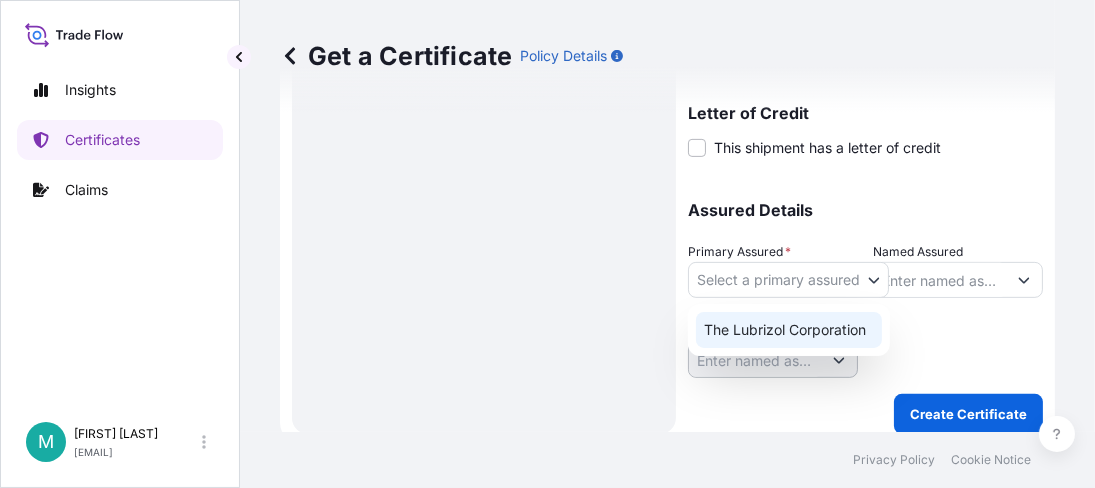 click on "The Lubrizol Corporation" at bounding box center [789, 330] 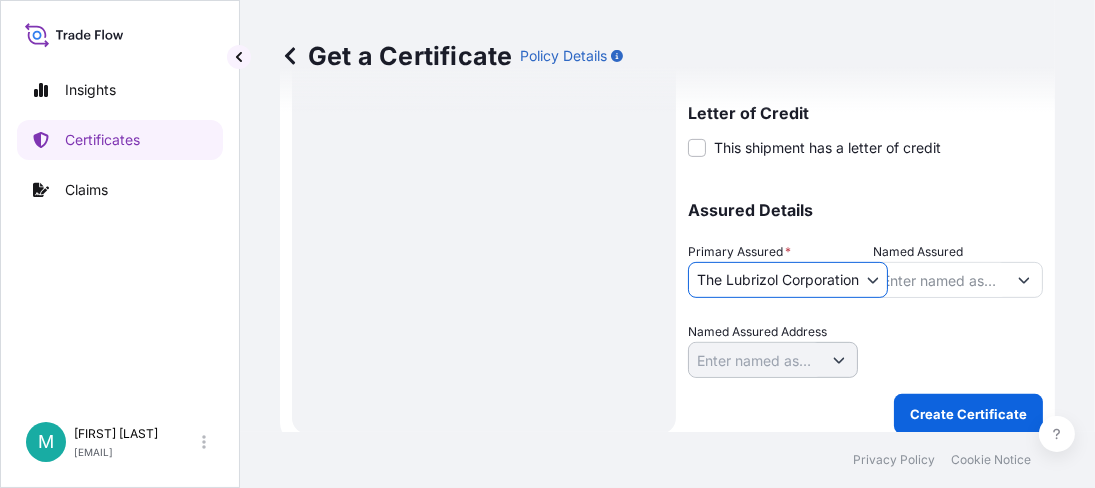 click on "Named Assured" at bounding box center [941, 280] 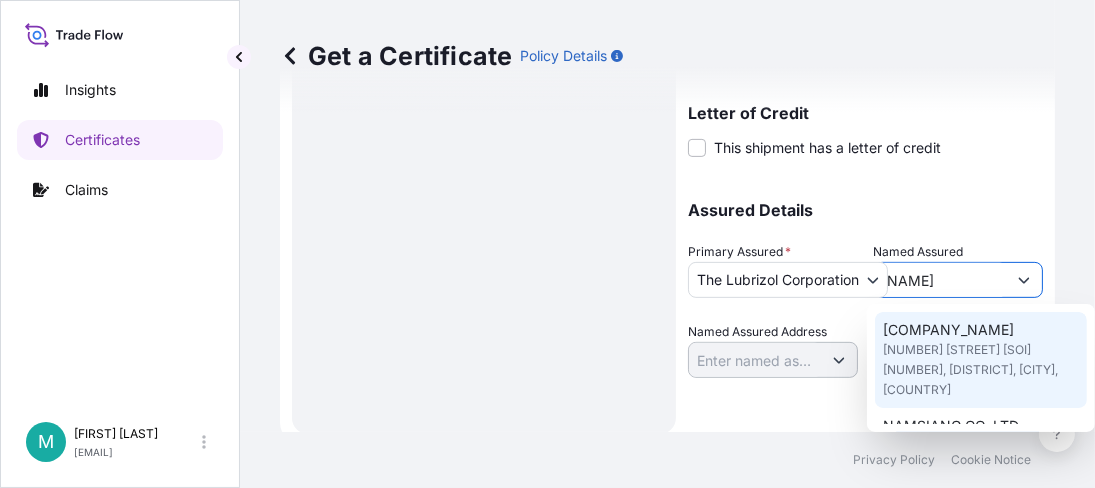 click on "[NUMBER] [STREET] [SOI] [NUMBER], [DISTRICT], [CITY], [COUNTRY]" at bounding box center [981, 370] 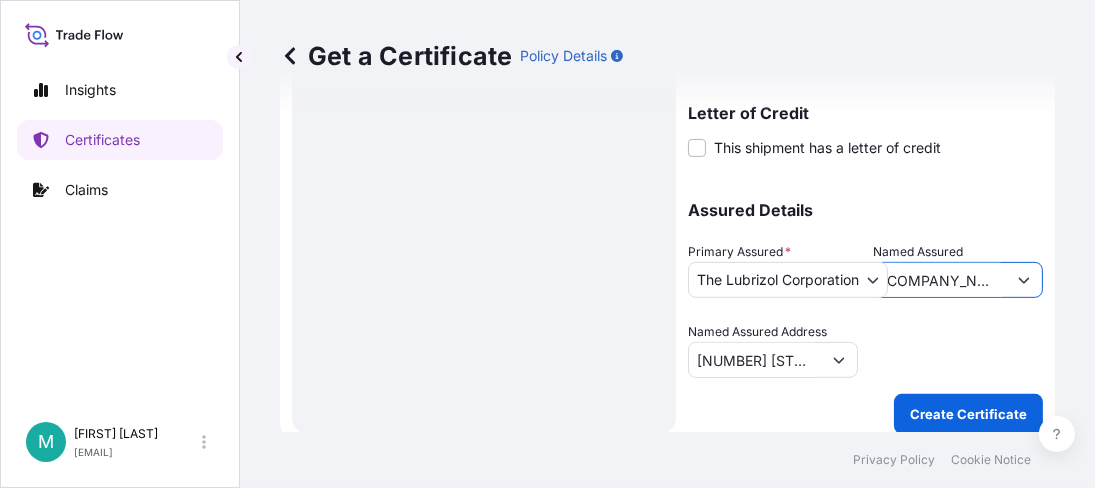 type on "[COMPANY_NAME]" 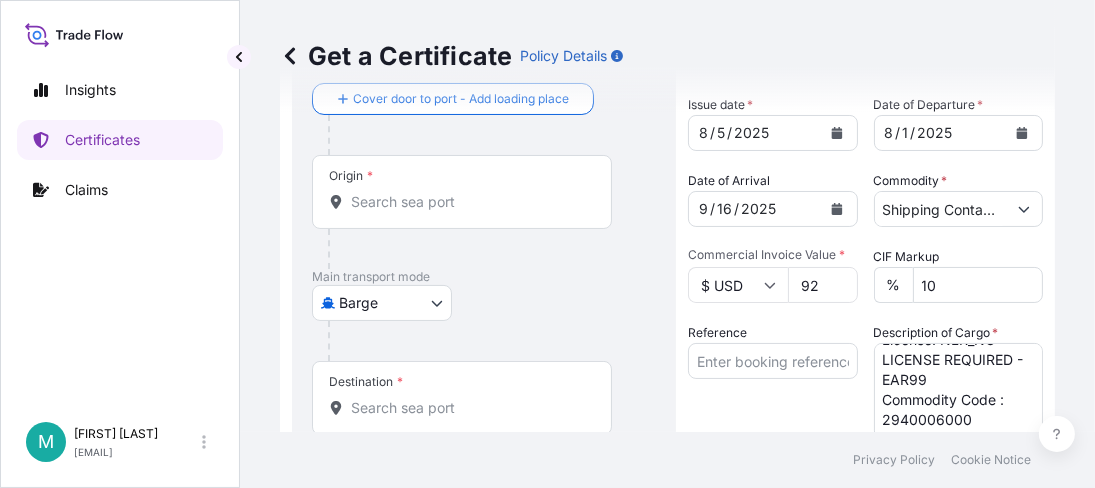 scroll, scrollTop: 0, scrollLeft: 0, axis: both 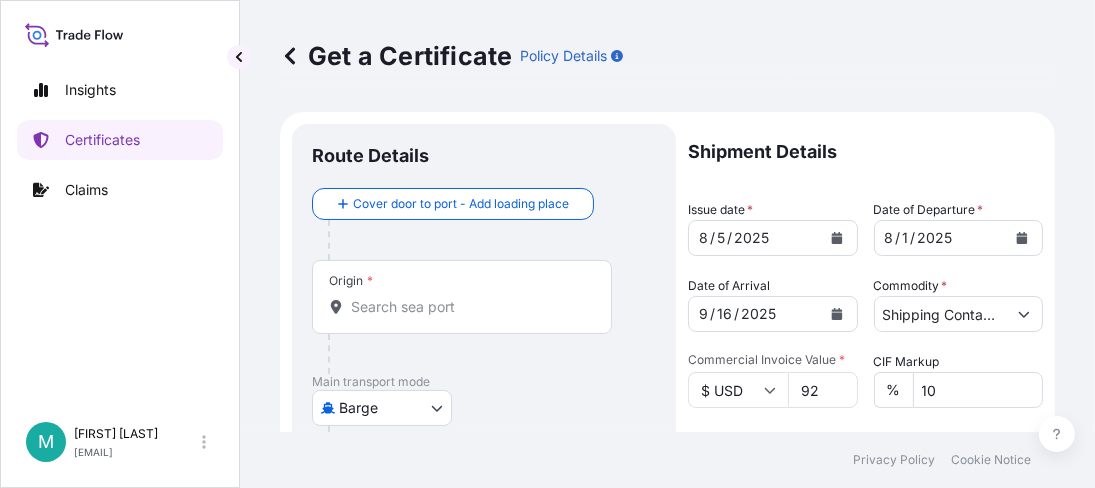 type 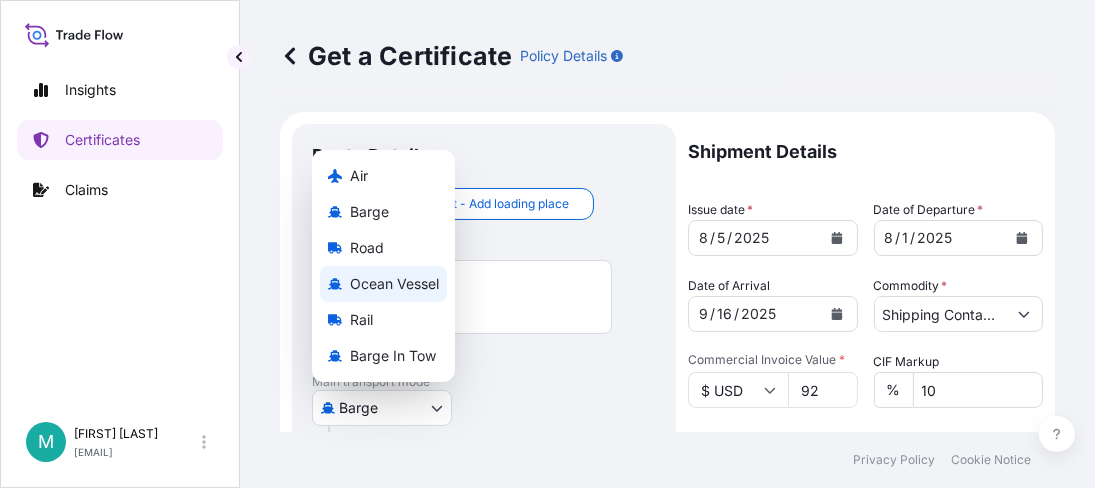 click on "Ocean Vessel" at bounding box center [394, 284] 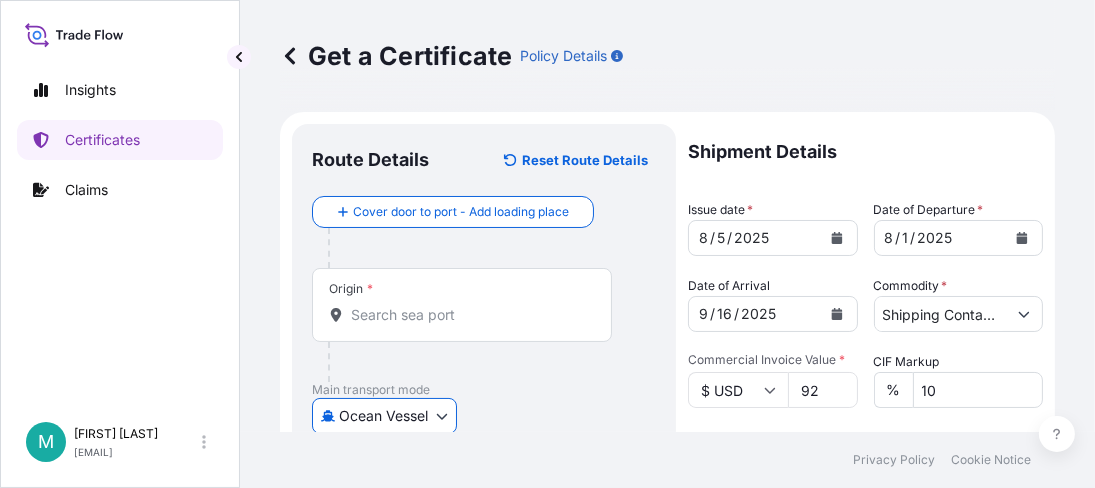 click on "Origin *" at bounding box center (469, 315) 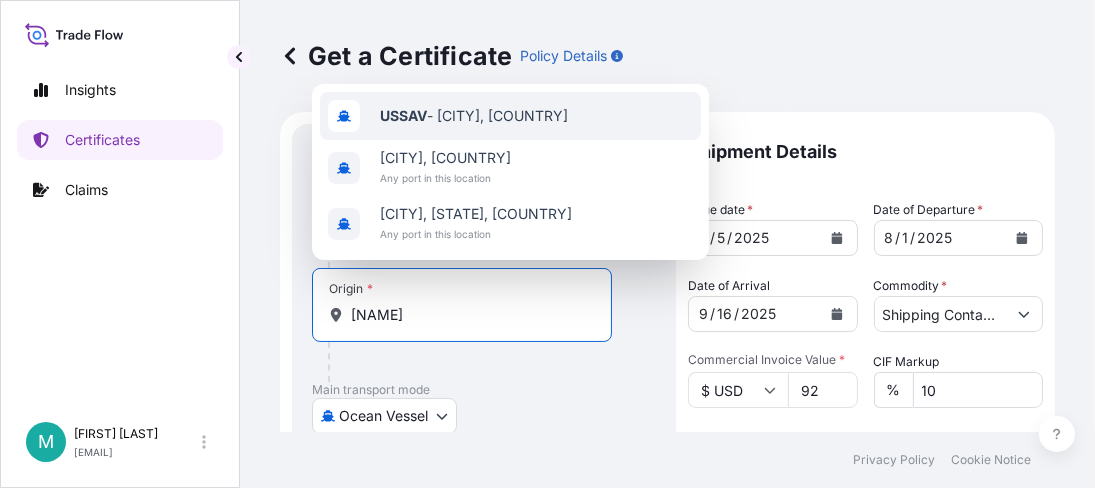 click on "USSAV" at bounding box center (403, 115) 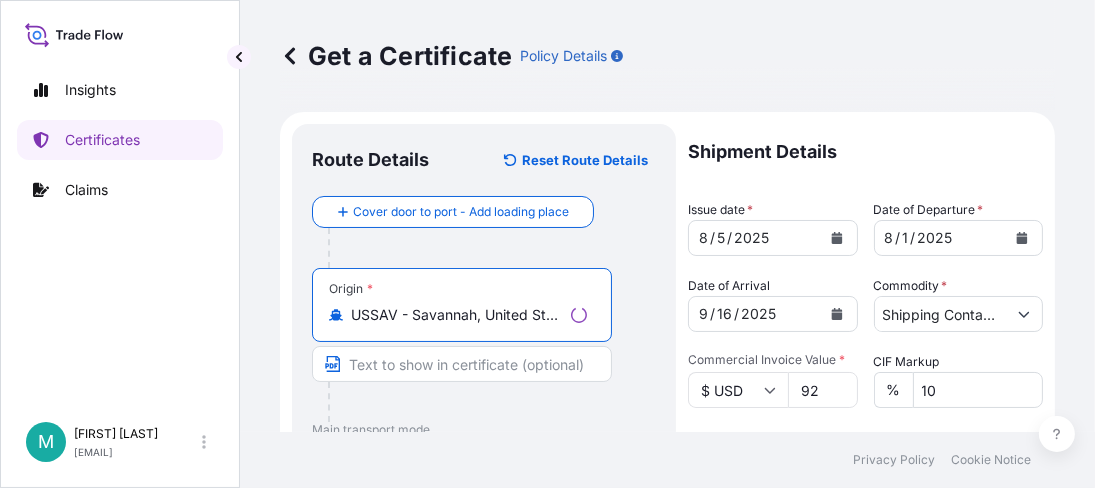 type on "USSAV - Savannah, United States" 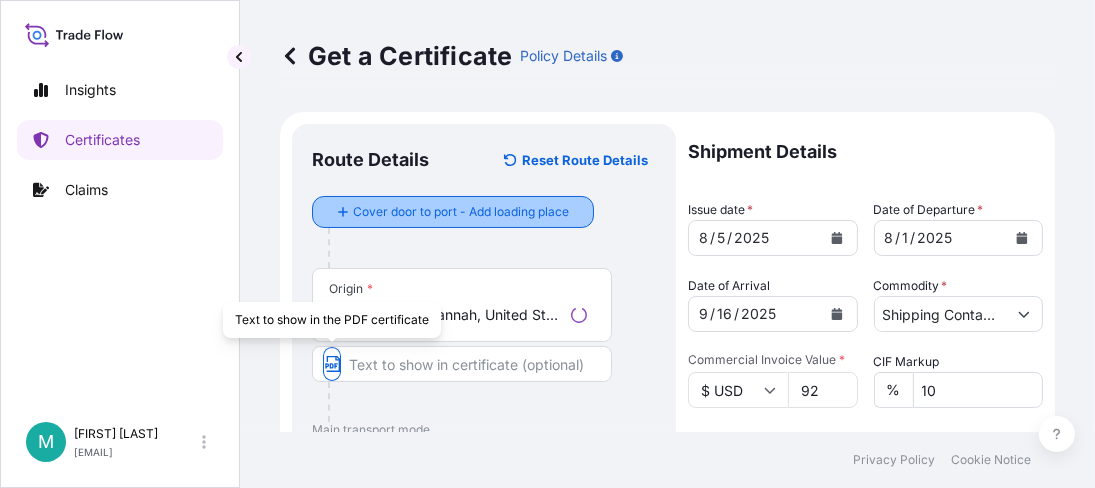 type 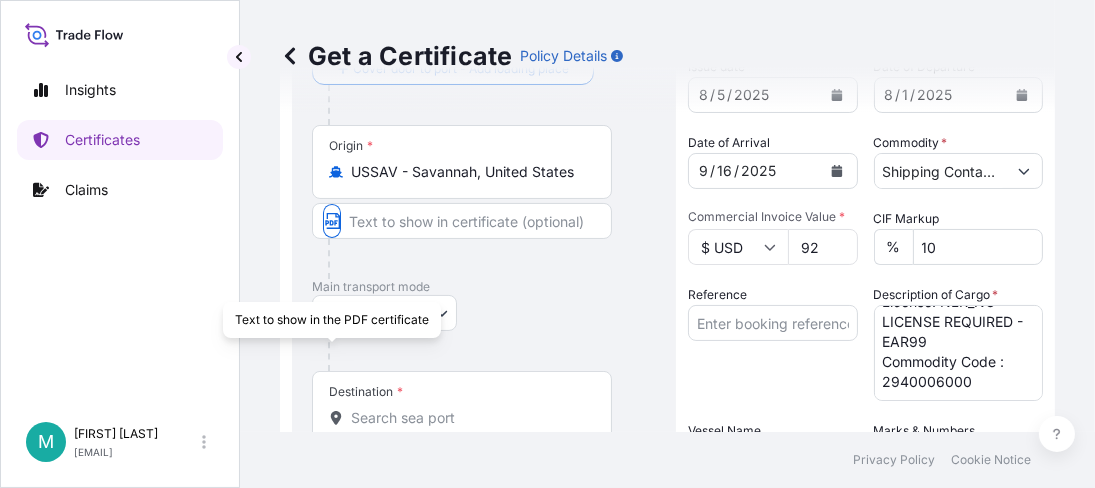 scroll, scrollTop: 200, scrollLeft: 0, axis: vertical 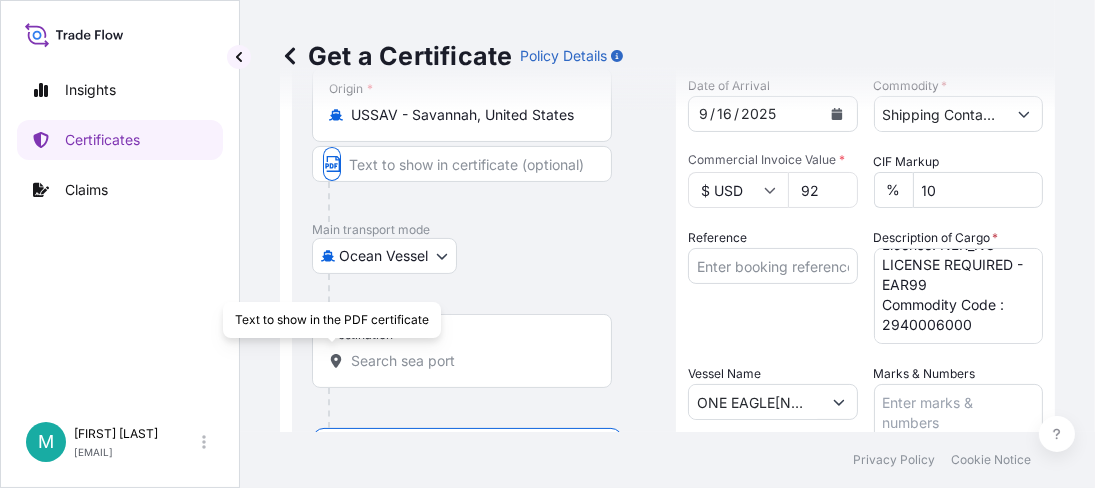 click on "Destination *" at bounding box center [462, 351] 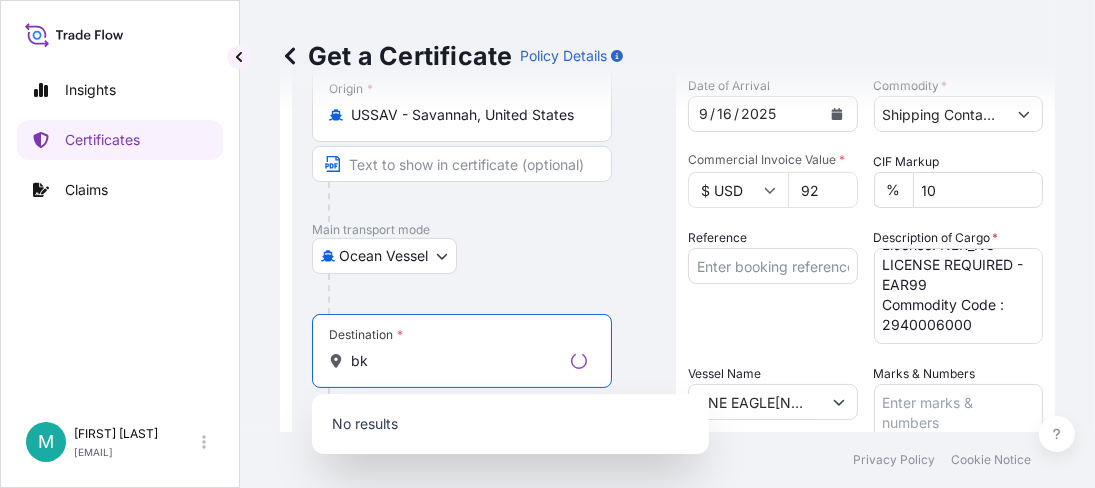 type on "b" 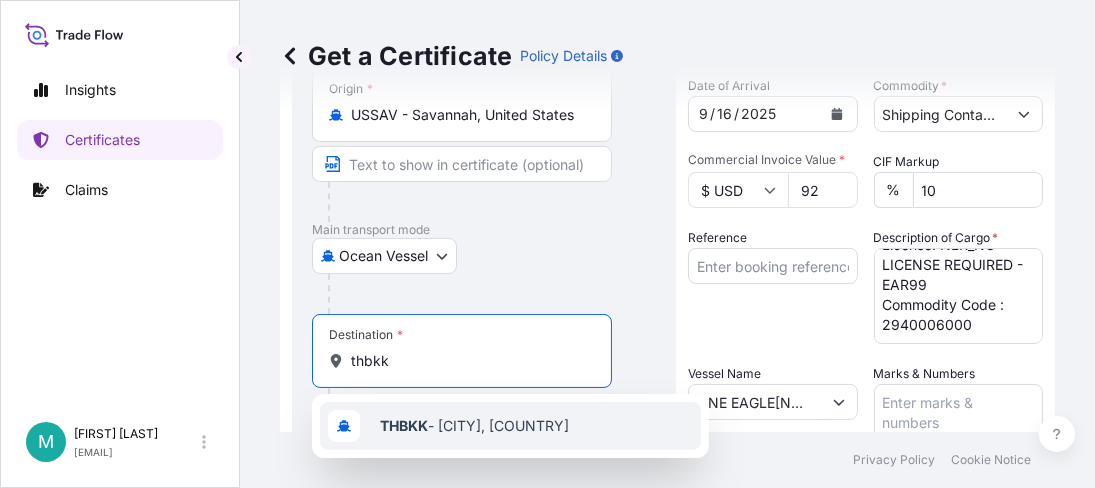 click on "THBKK  - [CITY], [COUNTRY]" at bounding box center [474, 426] 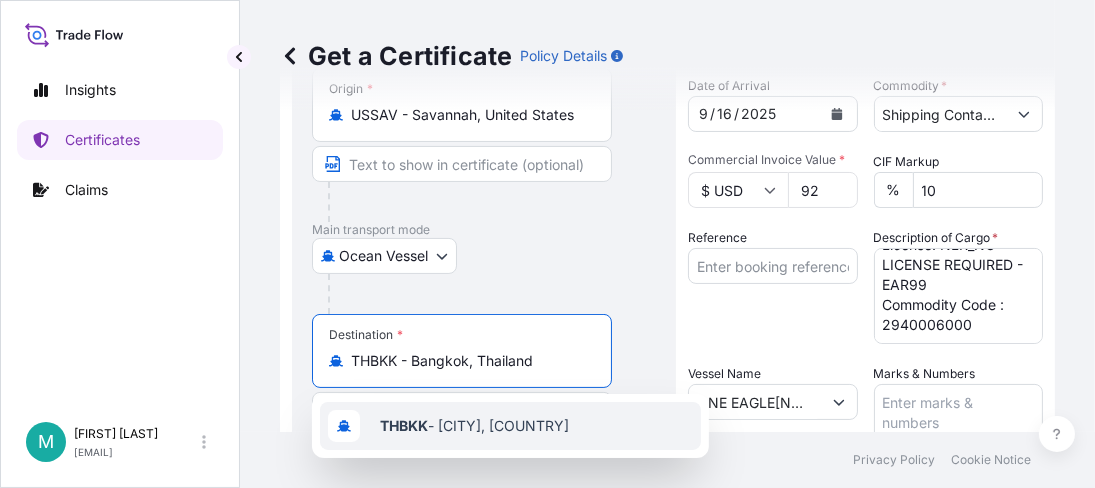 type on "THBKK - Bangkok, Thailand" 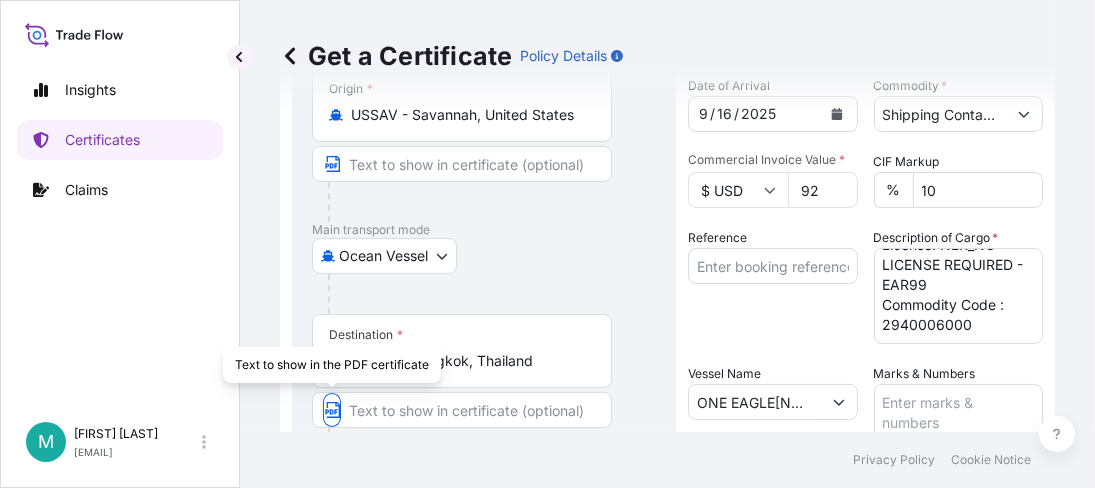 type 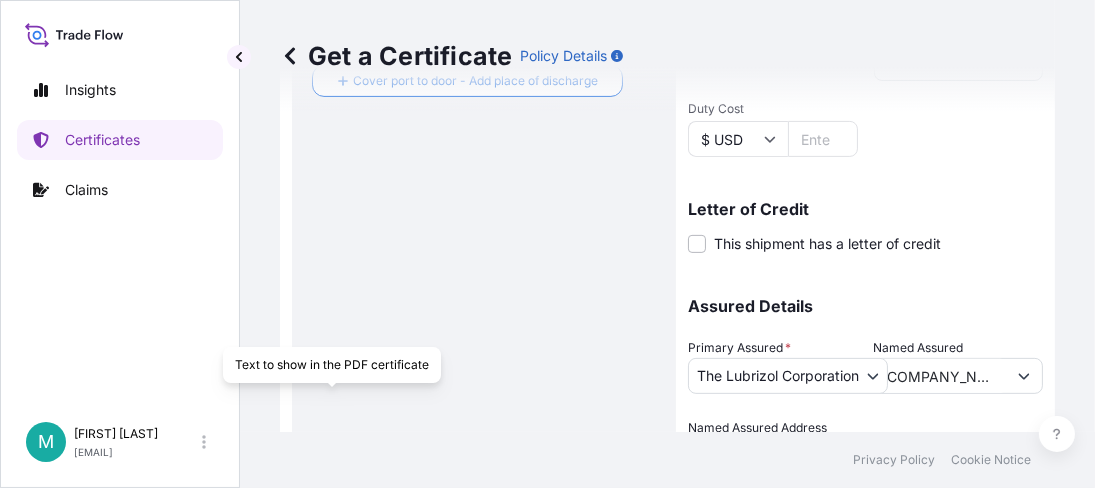 scroll, scrollTop: 711, scrollLeft: 0, axis: vertical 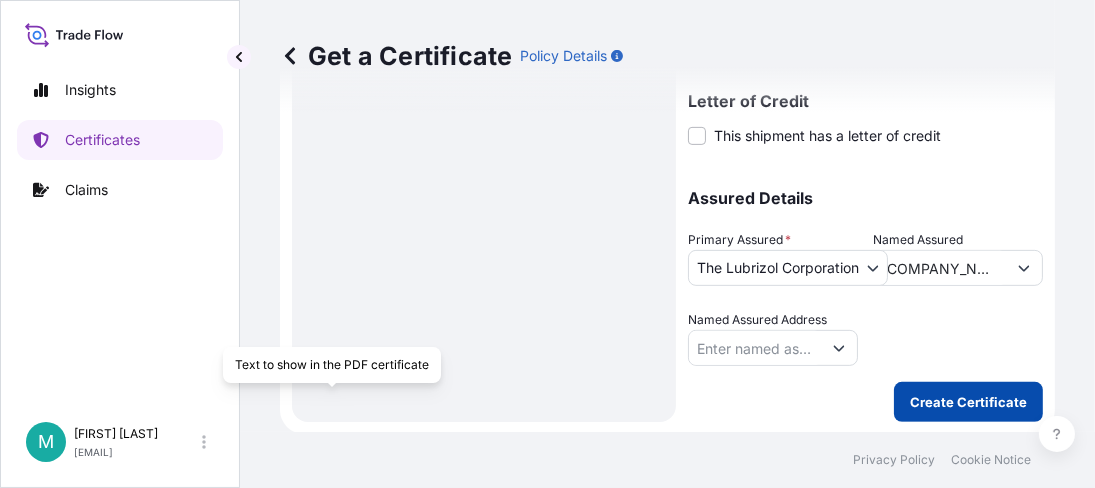 click on "Create Certificate" at bounding box center (968, 402) 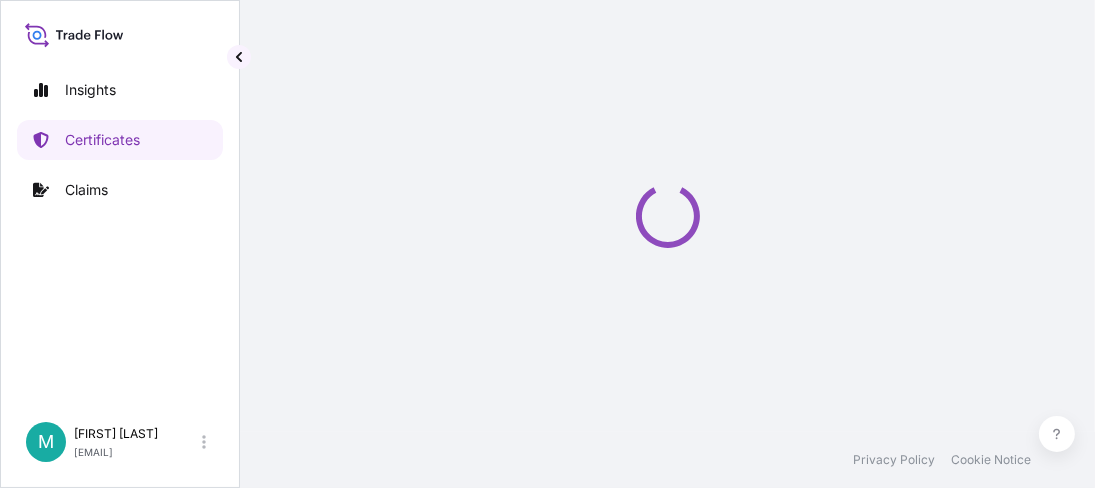 scroll, scrollTop: 0, scrollLeft: 0, axis: both 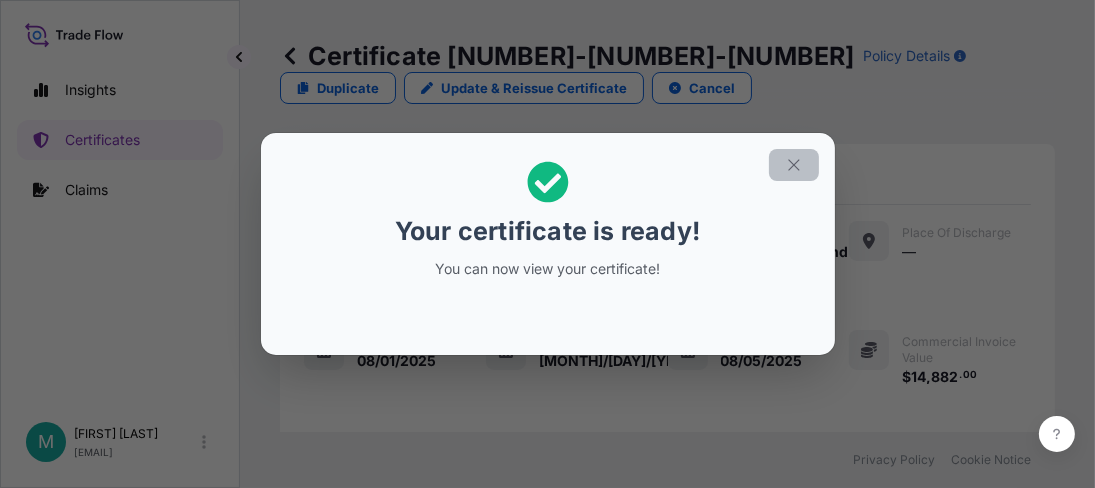 click 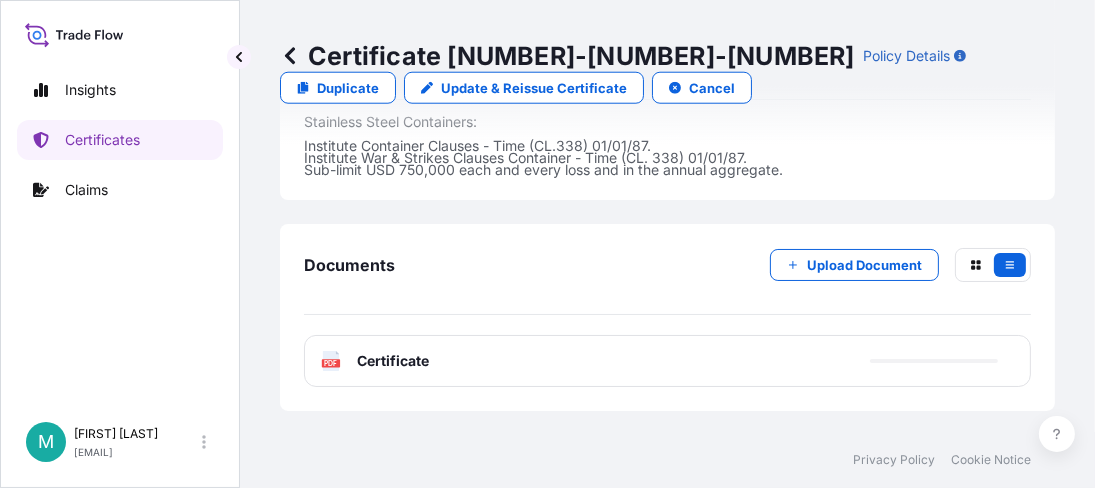 scroll, scrollTop: 2037, scrollLeft: 0, axis: vertical 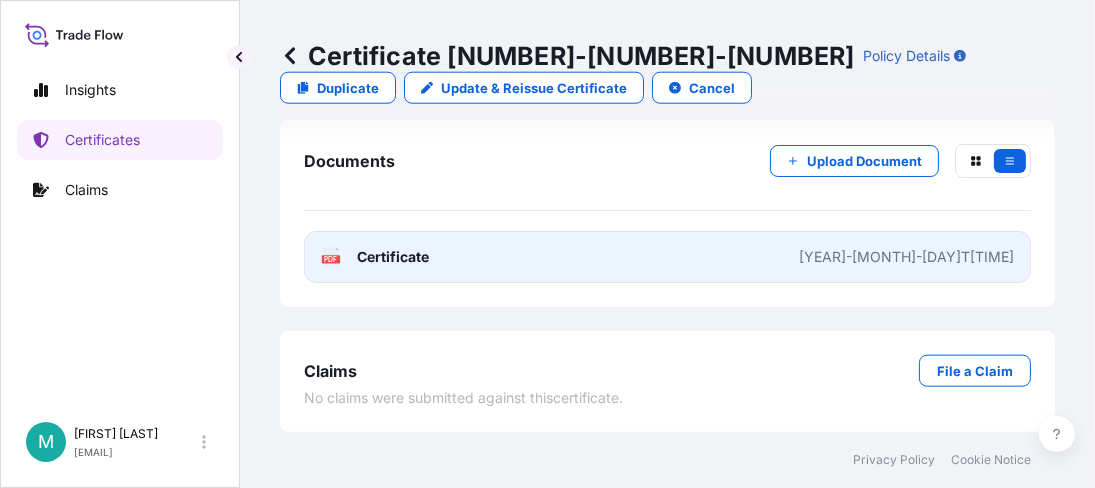 click on "Certificate" at bounding box center (393, 257) 